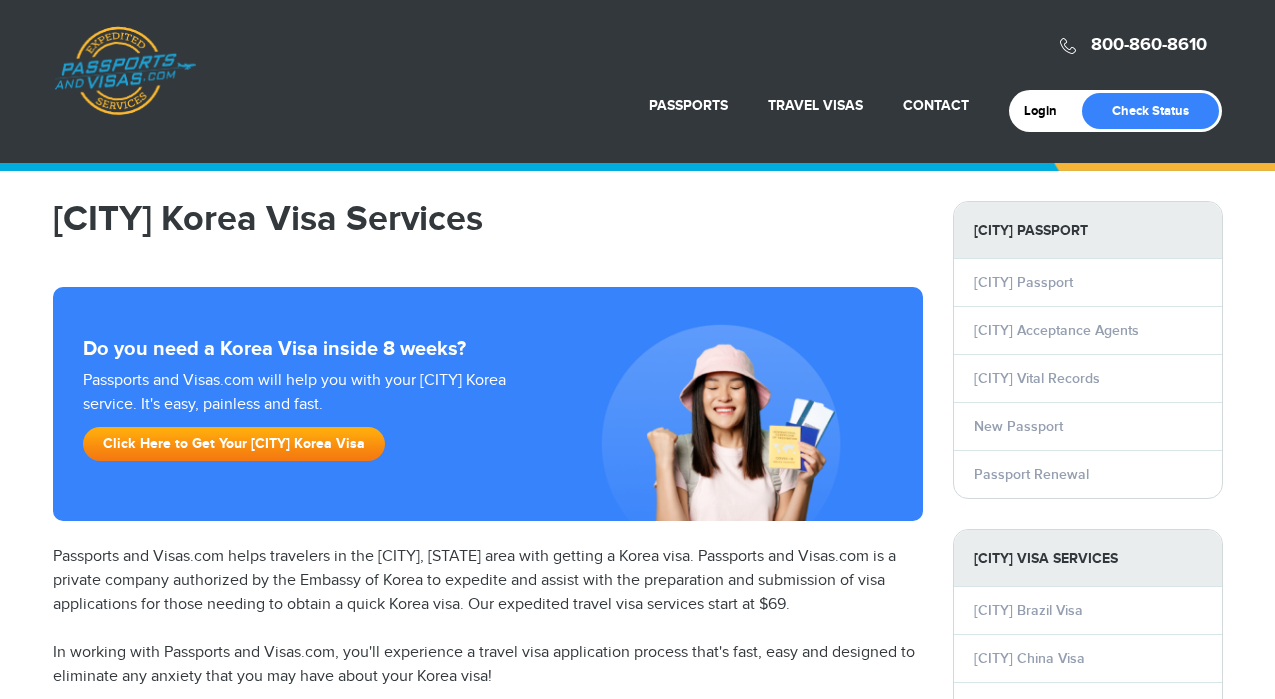 scroll, scrollTop: 137, scrollLeft: 0, axis: vertical 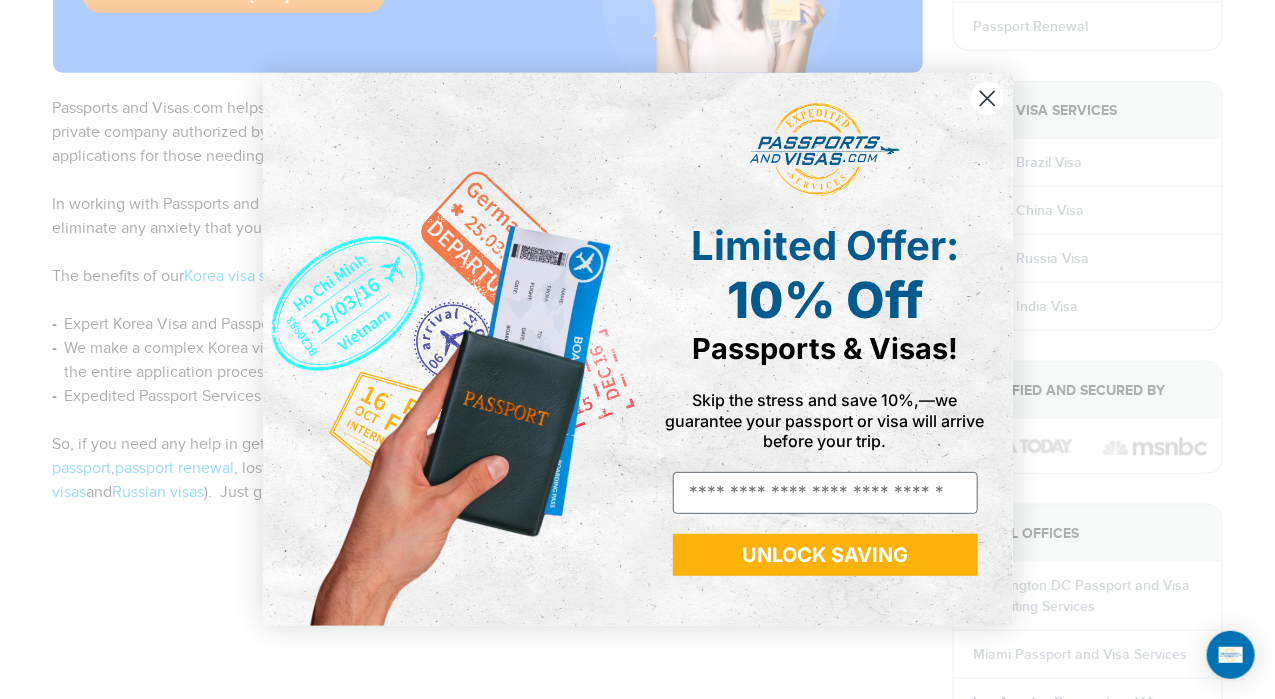 click on "720-964-1576
Passports & Visas.com
Login
Check Status
Passports
Passport Renewal
New Passport
Second Passport
Passport Name Change
Lost Passport
Contact" at bounding box center [637, -99] 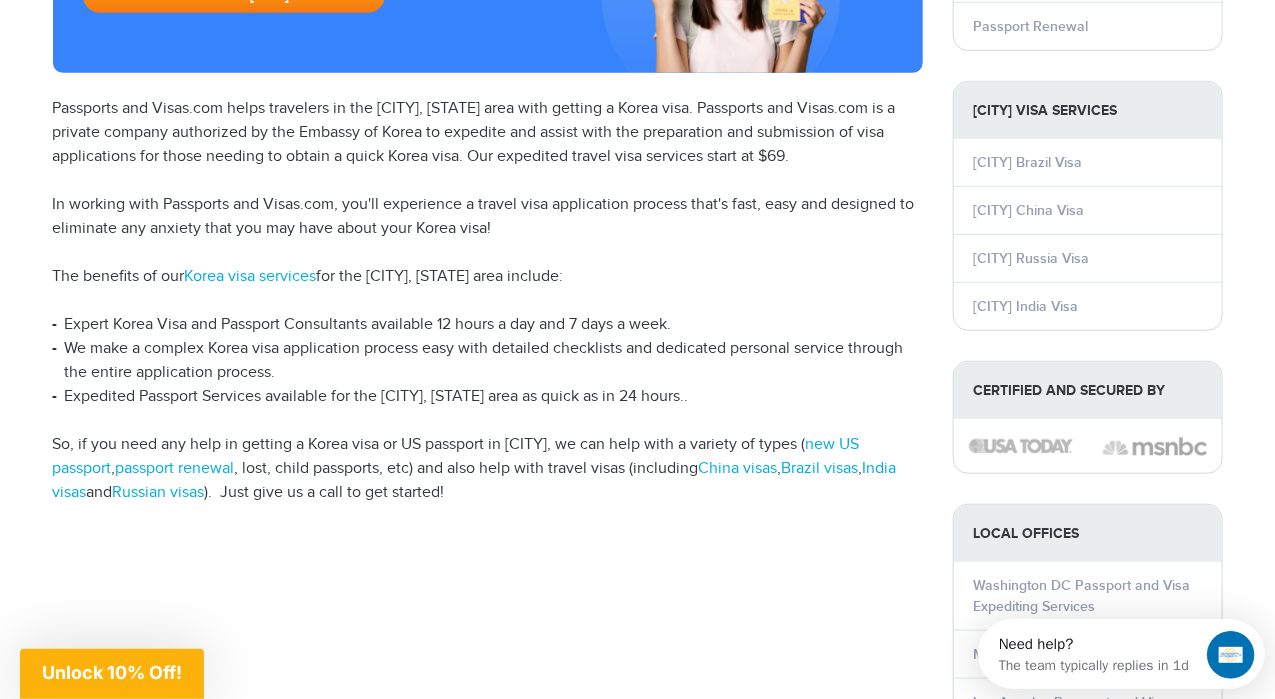 scroll, scrollTop: 0, scrollLeft: 0, axis: both 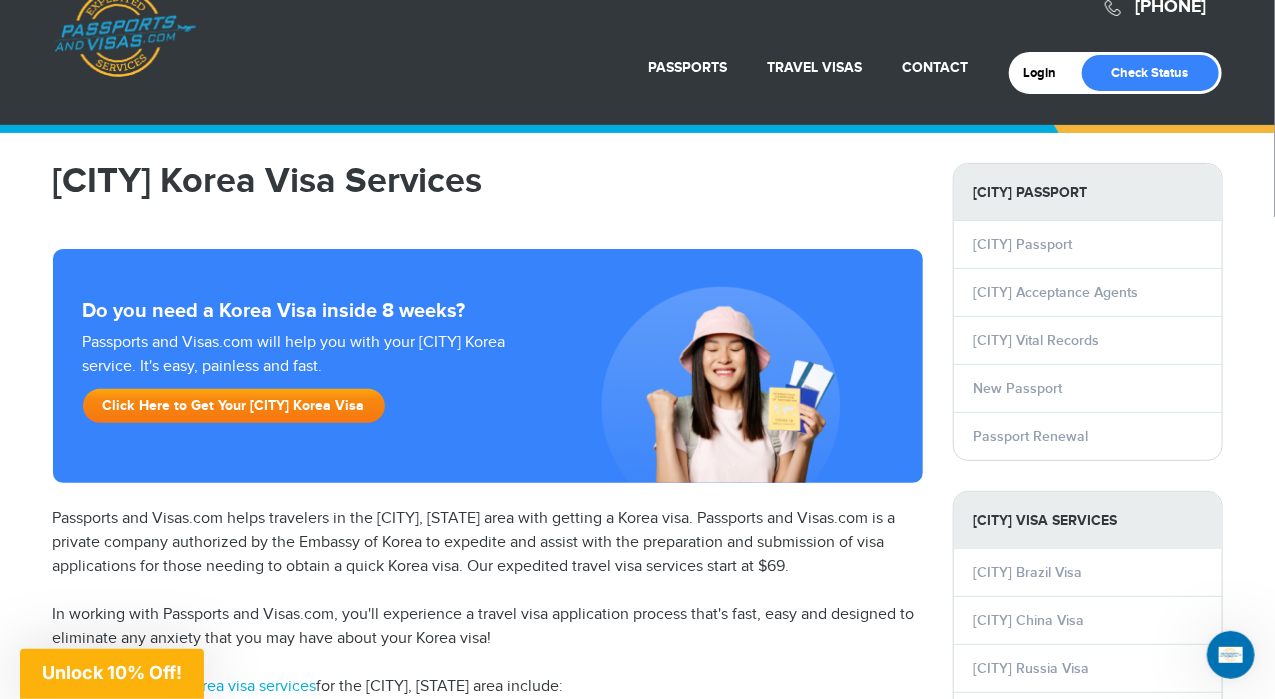 click on "Click Here to Get Your Tampa Korea Visa" at bounding box center (234, 406) 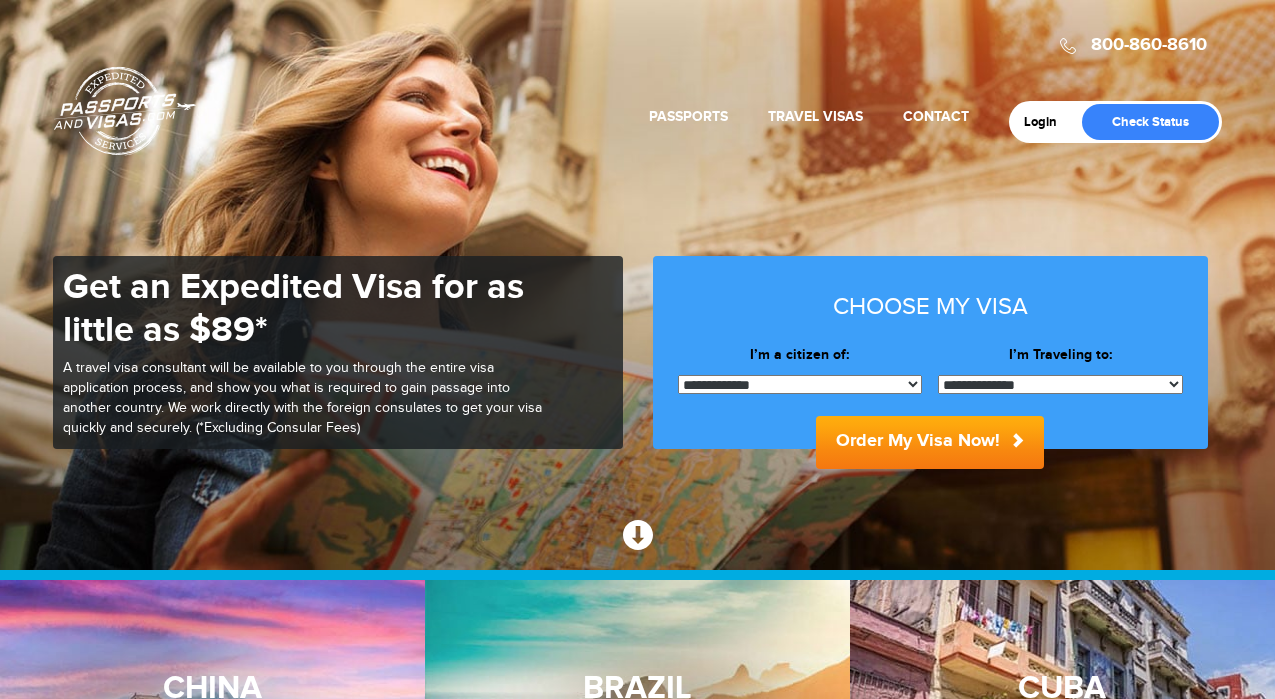 scroll, scrollTop: 0, scrollLeft: 0, axis: both 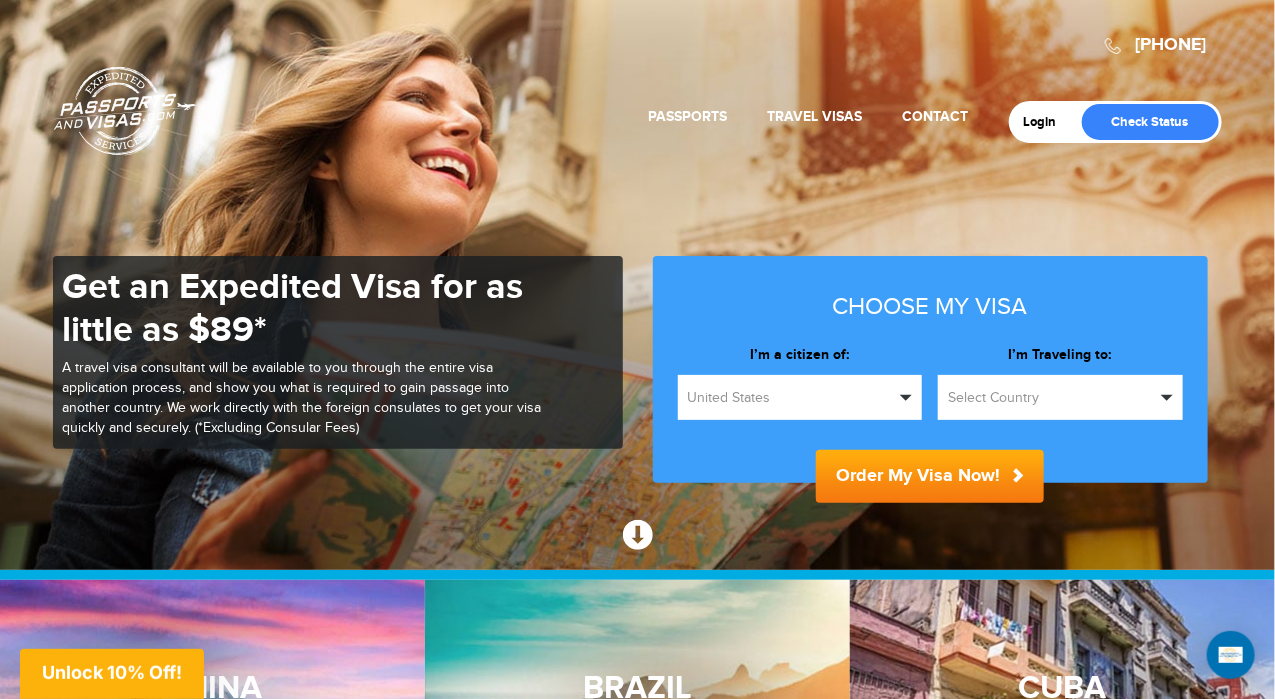 click on "United States" at bounding box center [791, 398] 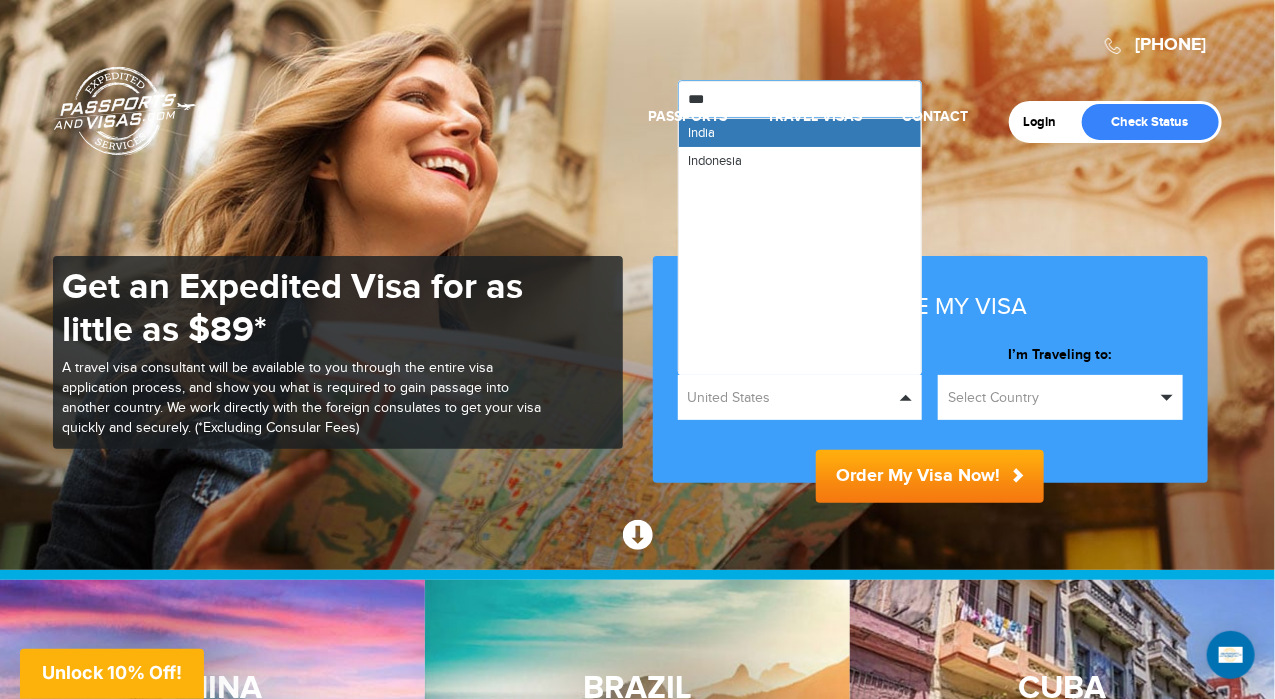 type on "****" 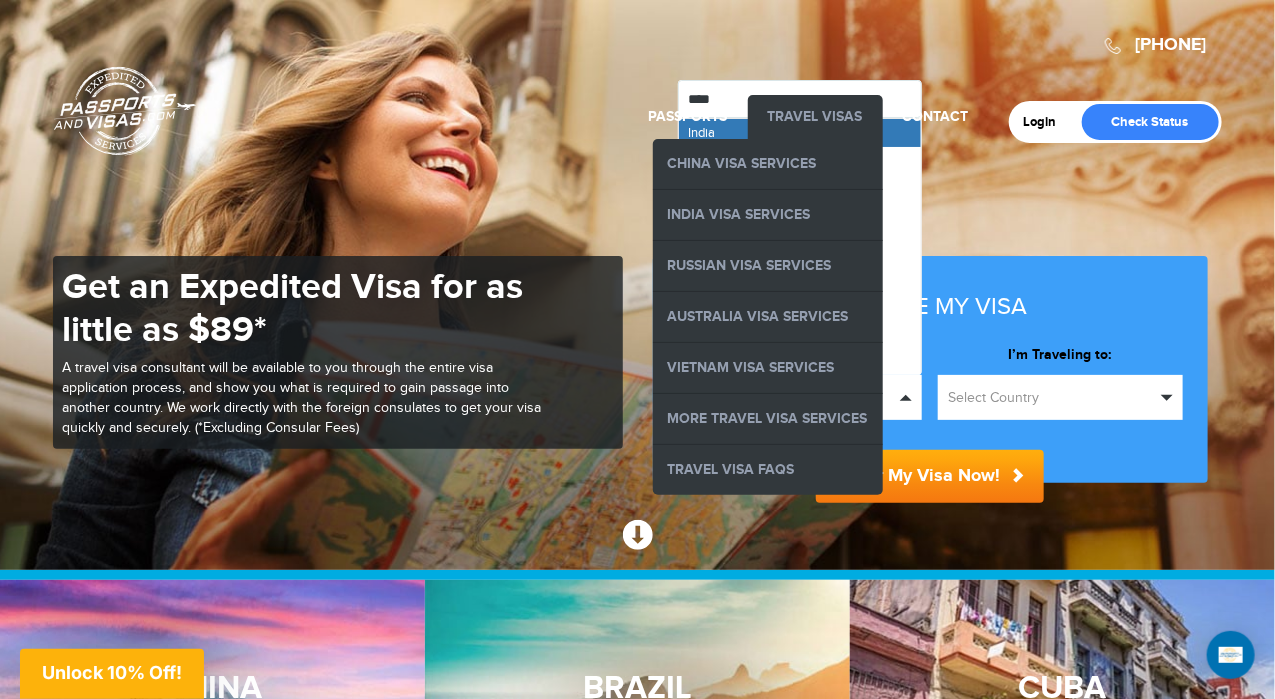 click on "Travel Visas
China Visa Services
India Visa Services
Russian Visa Services
Australia Visa Services
Vietnam Visa Services
More Travel Visa Services
Travel Visa FAQs" at bounding box center [815, 117] 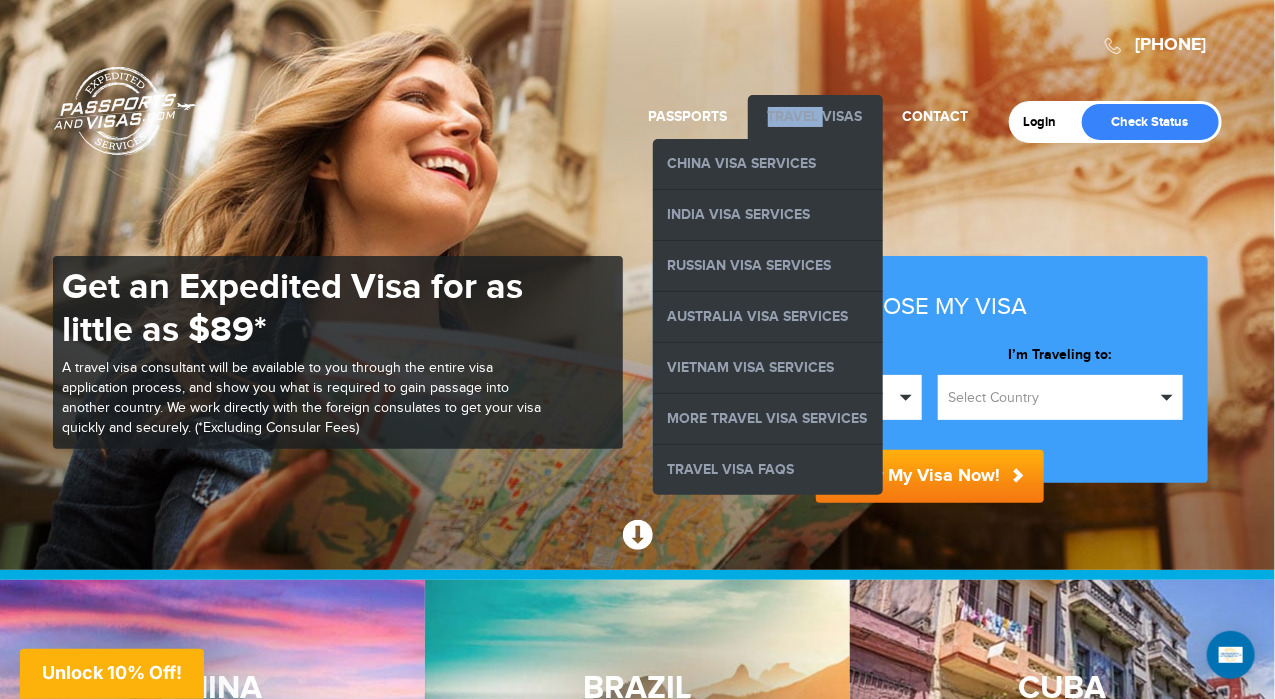 click on "Travel Visas
China Visa Services
India Visa Services
Russian Visa Services
Australia Visa Services
Vietnam Visa Services
More Travel Visa Services
Travel Visa FAQs" at bounding box center [815, 117] 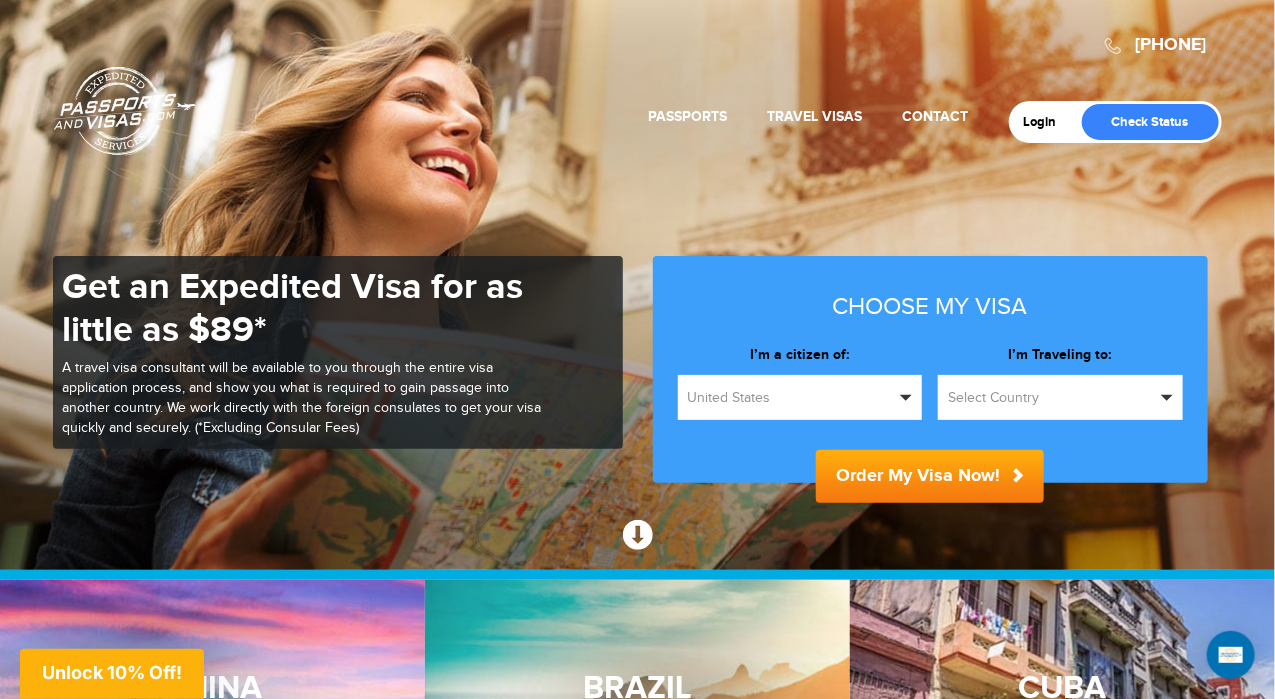 click on "720-964-1576
Passports & Visas.com
Login
Check Status
Passports
Passport Renewal
New Passport
Second Passport
Passport Name Change
Lost Passport
About" at bounding box center [637, 285] 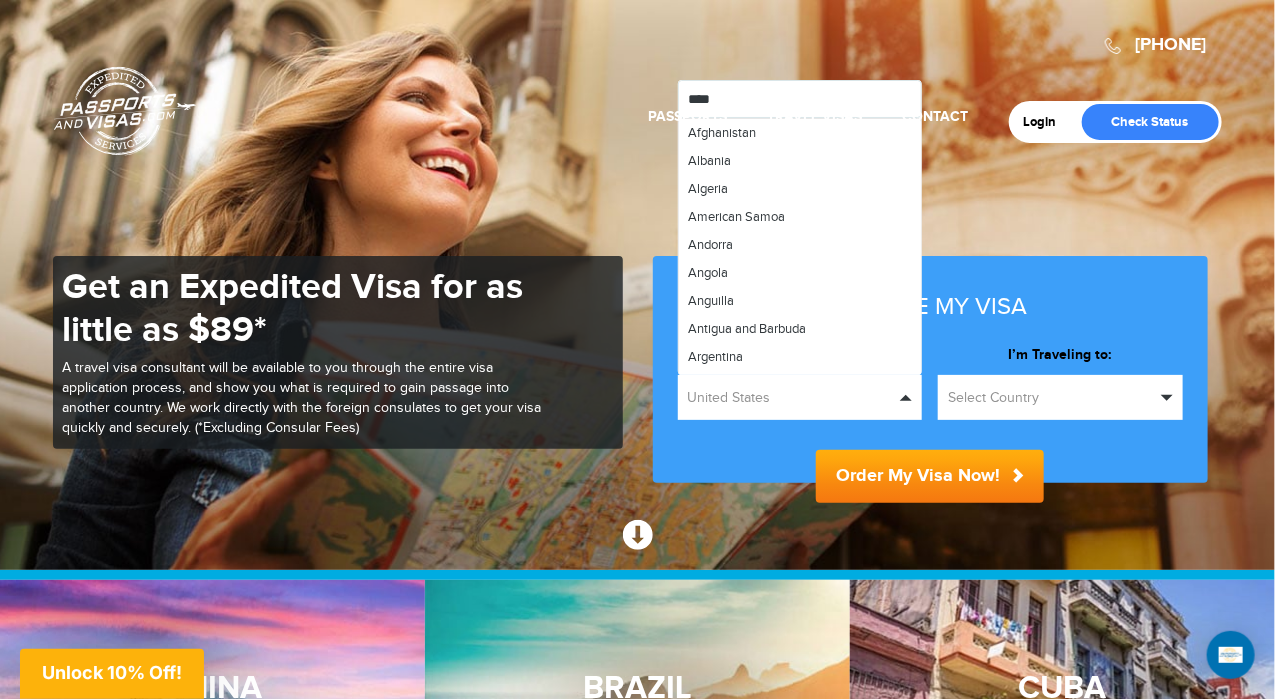 type 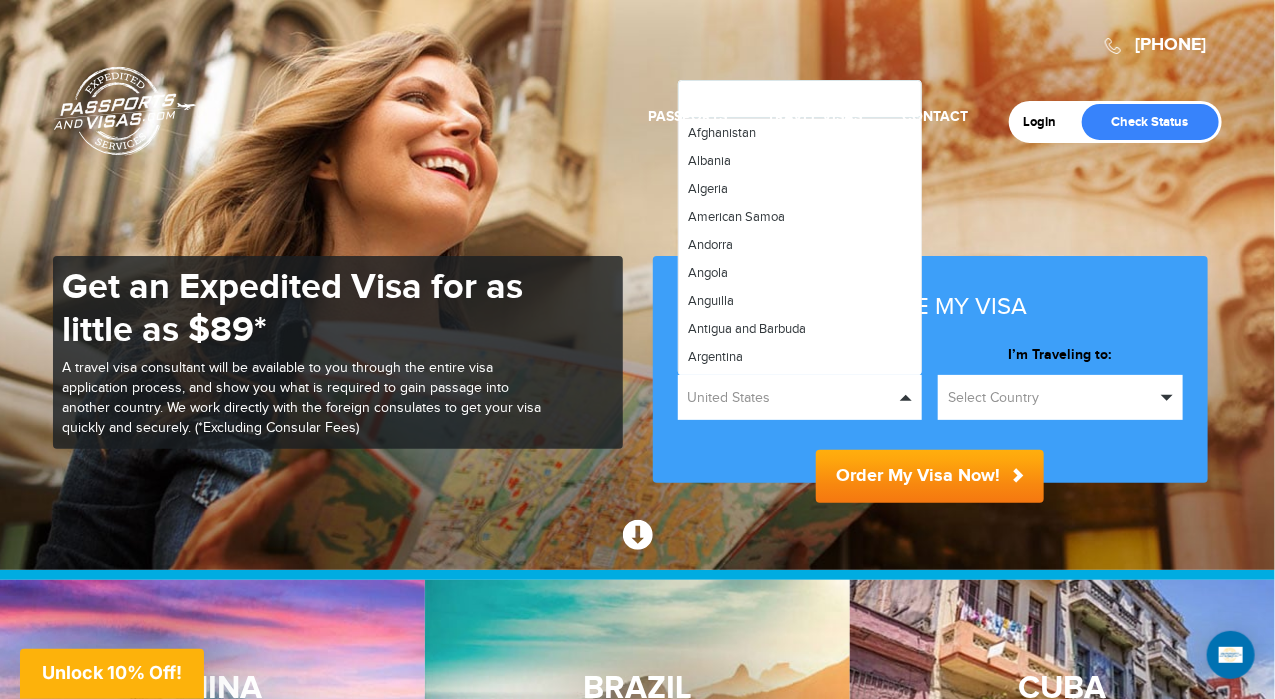 click on "Choose my visa" at bounding box center (930, 307) 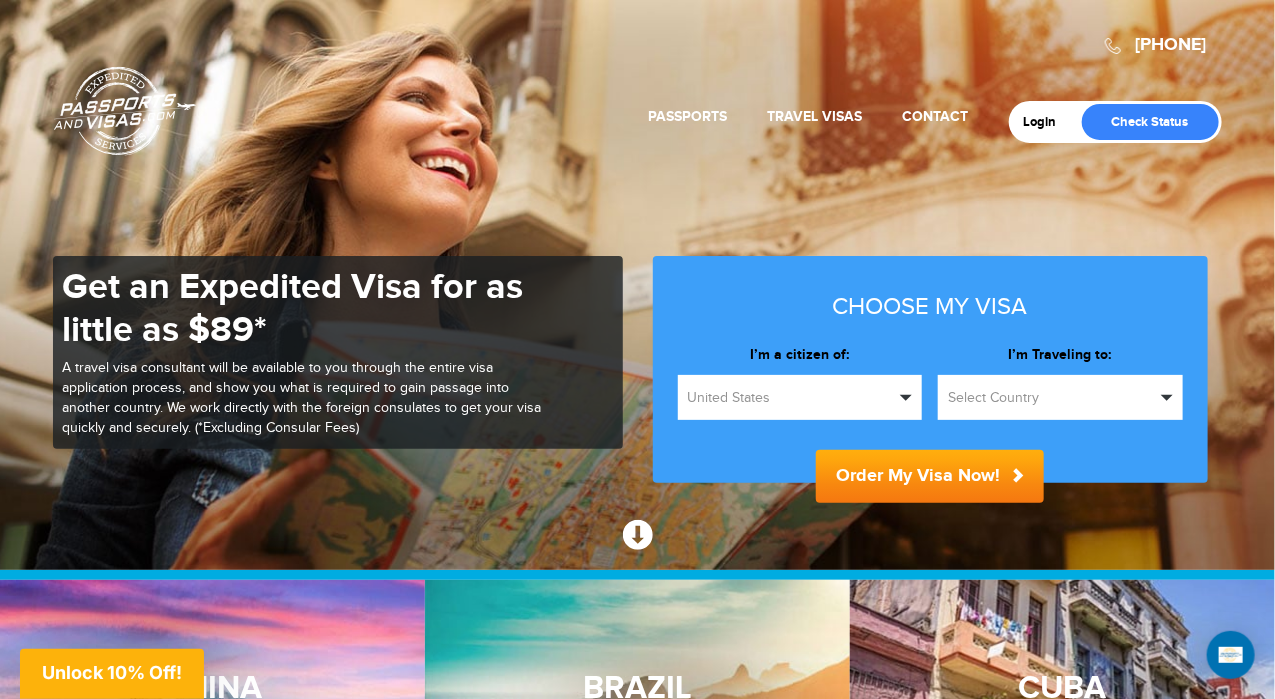 click on "Select Country" at bounding box center [1051, 398] 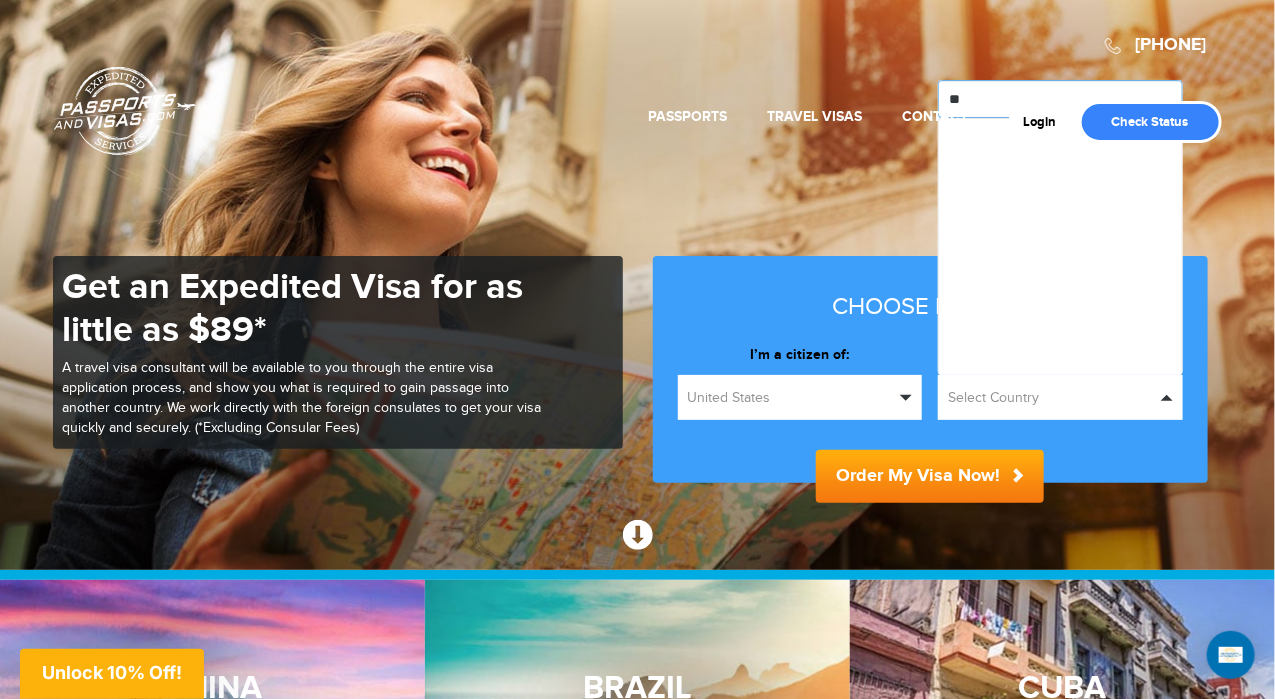type on "*" 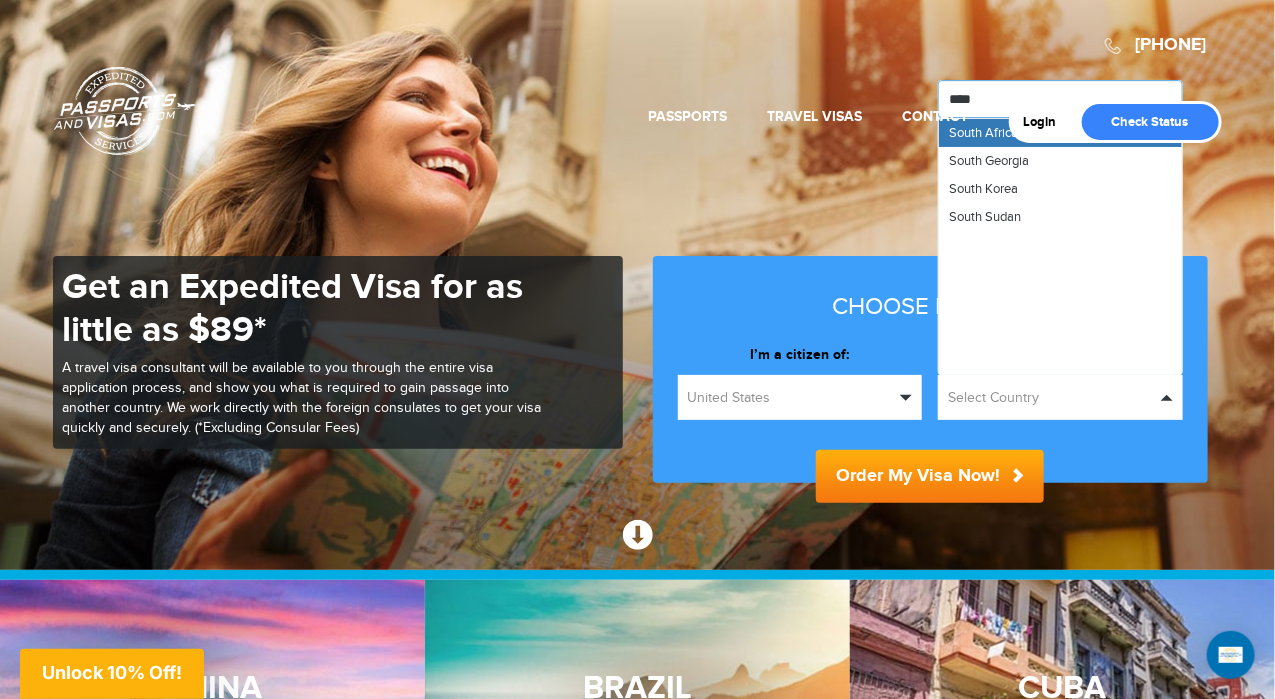 type on "*****" 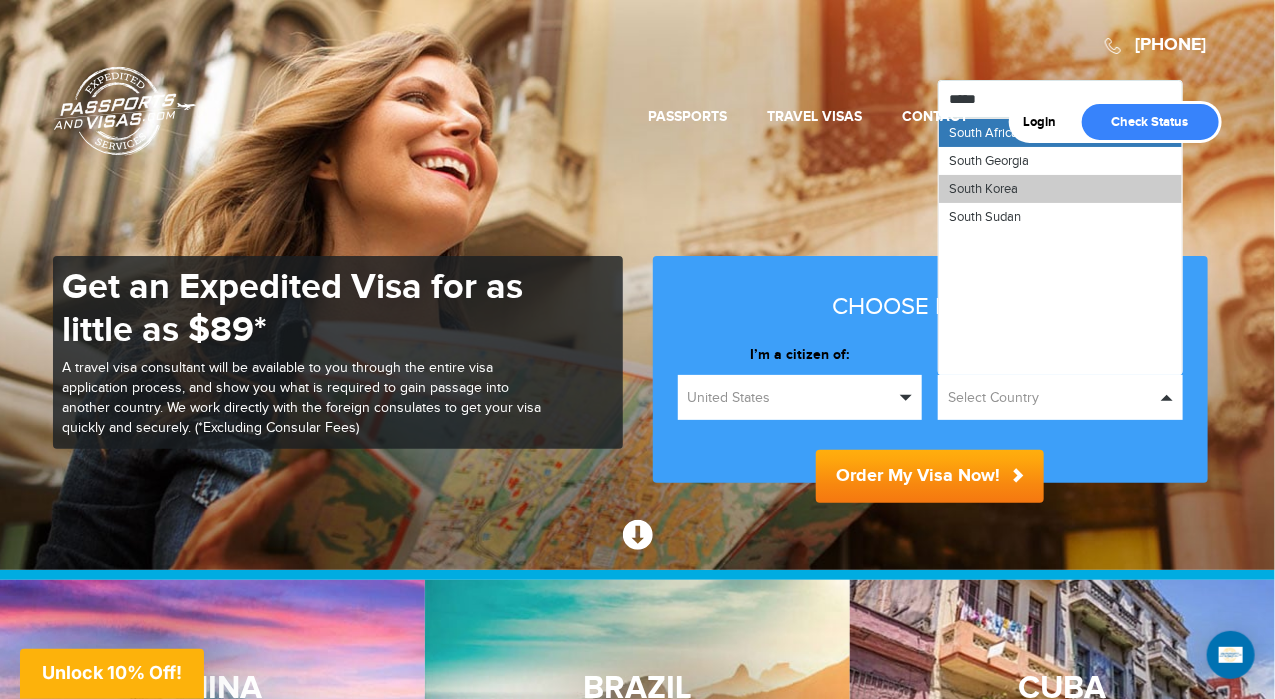 click on "South Korea" at bounding box center (1060, 189) 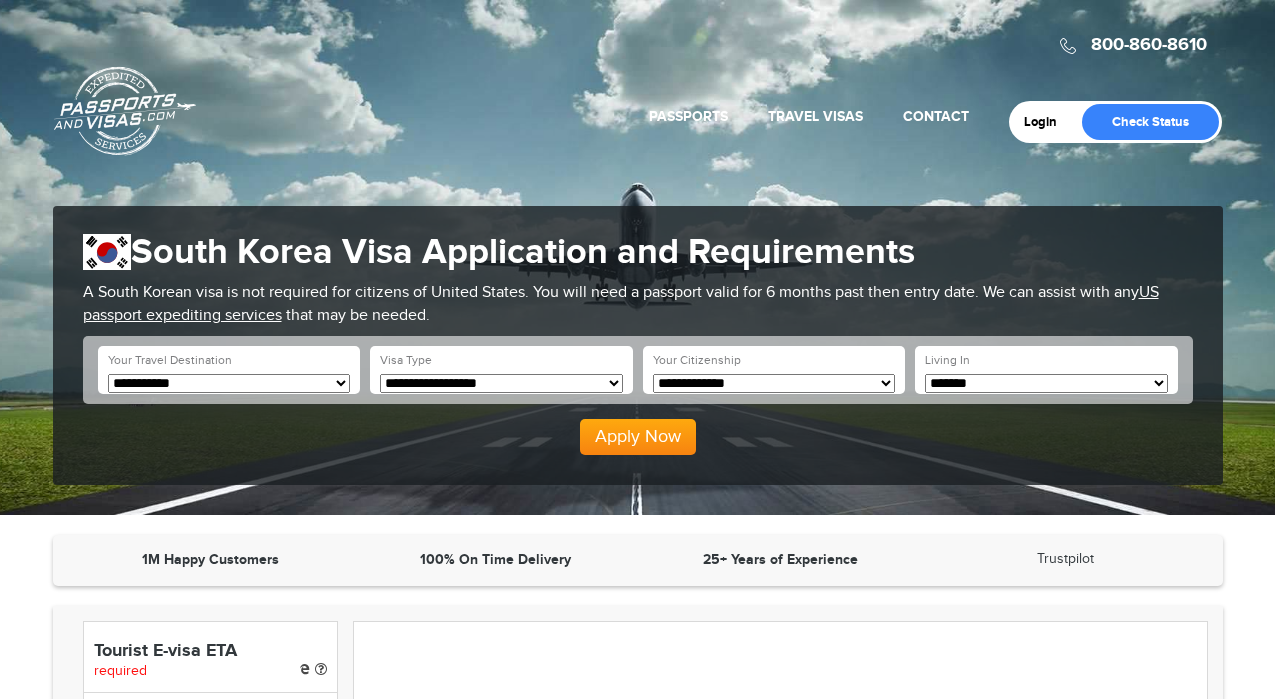 scroll, scrollTop: 0, scrollLeft: 0, axis: both 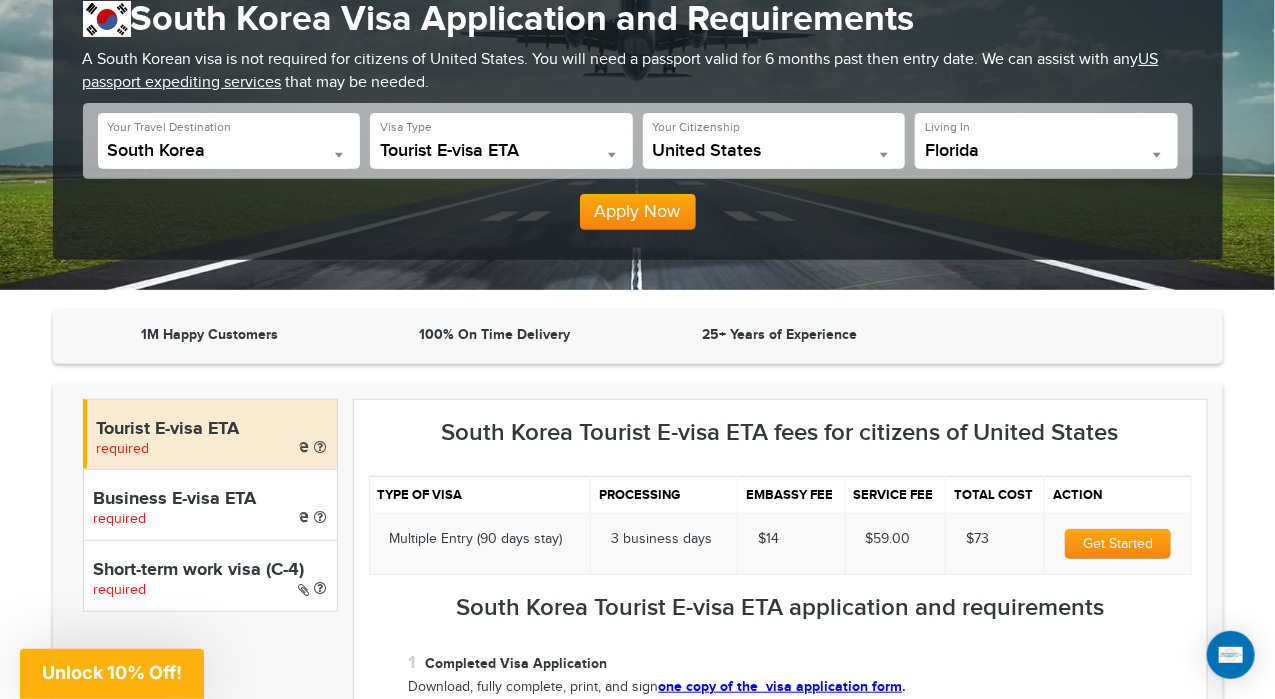 click on "United States" at bounding box center [774, 151] 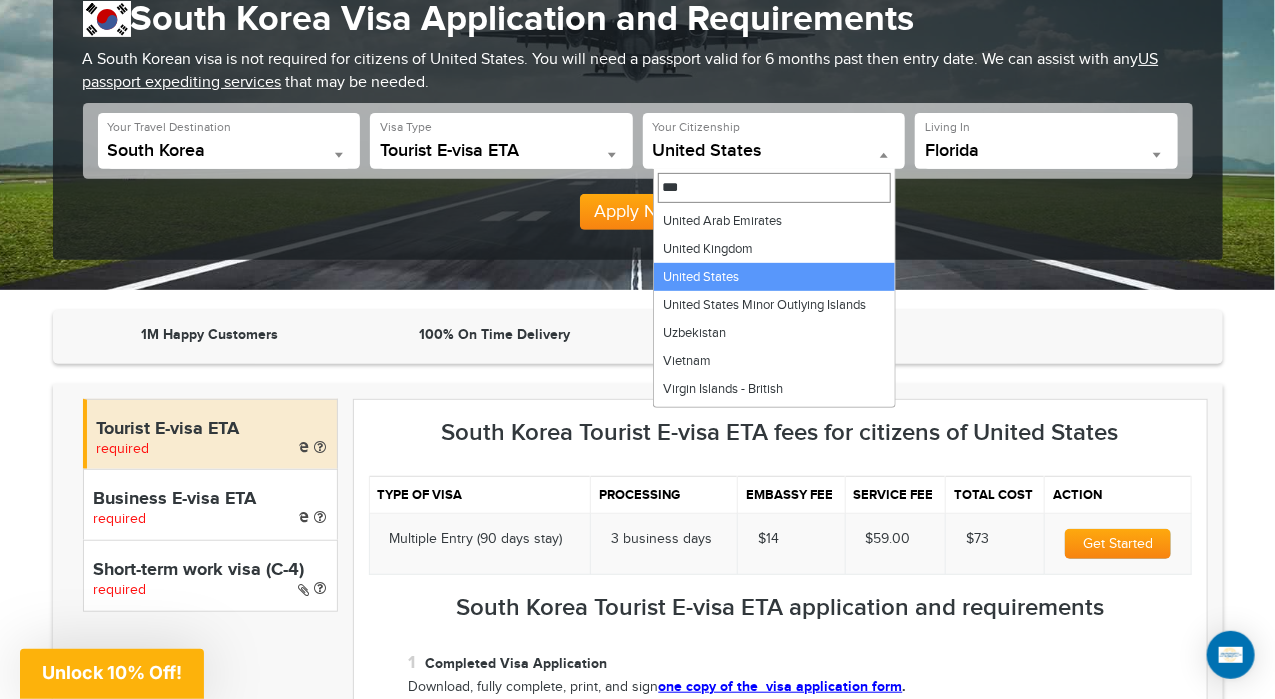 scroll, scrollTop: 0, scrollLeft: 0, axis: both 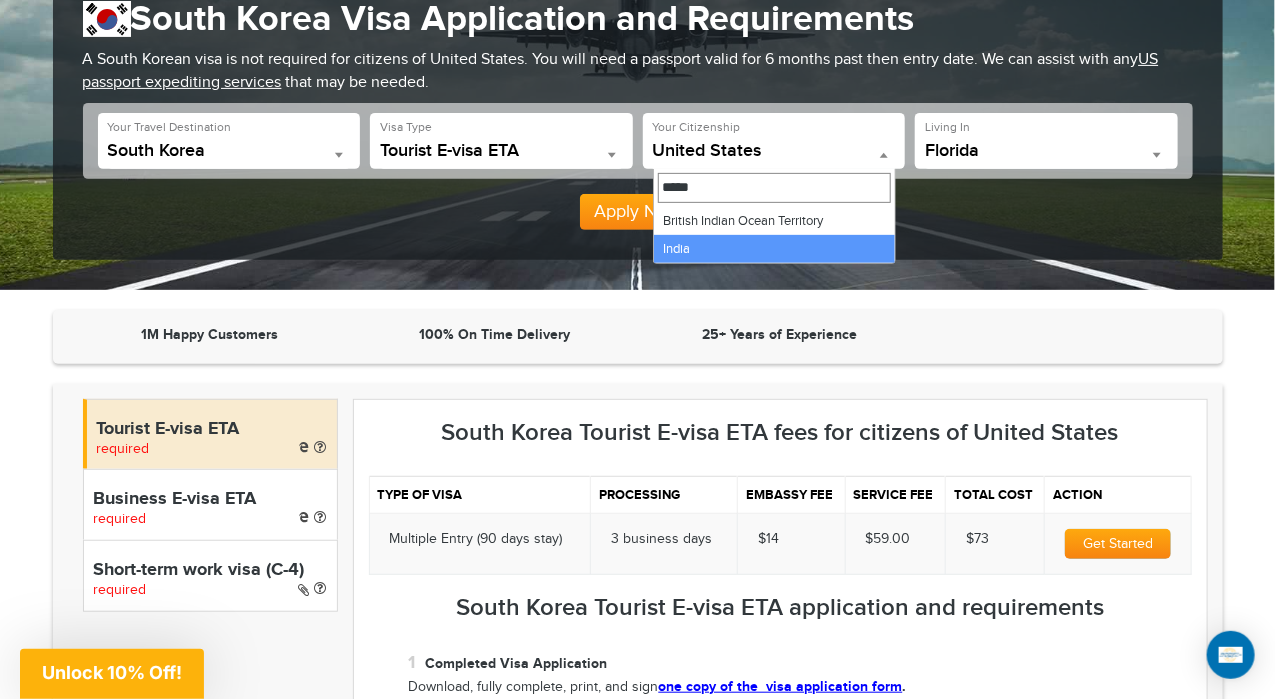 type on "*****" 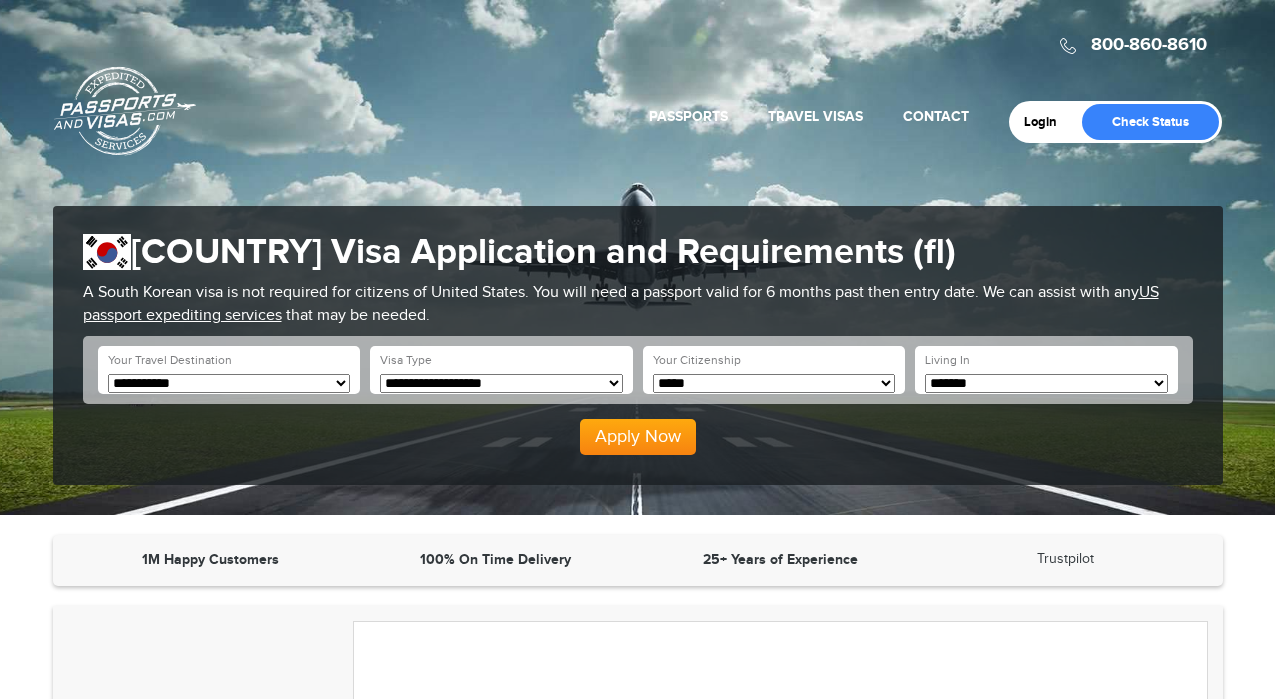 scroll, scrollTop: 0, scrollLeft: 0, axis: both 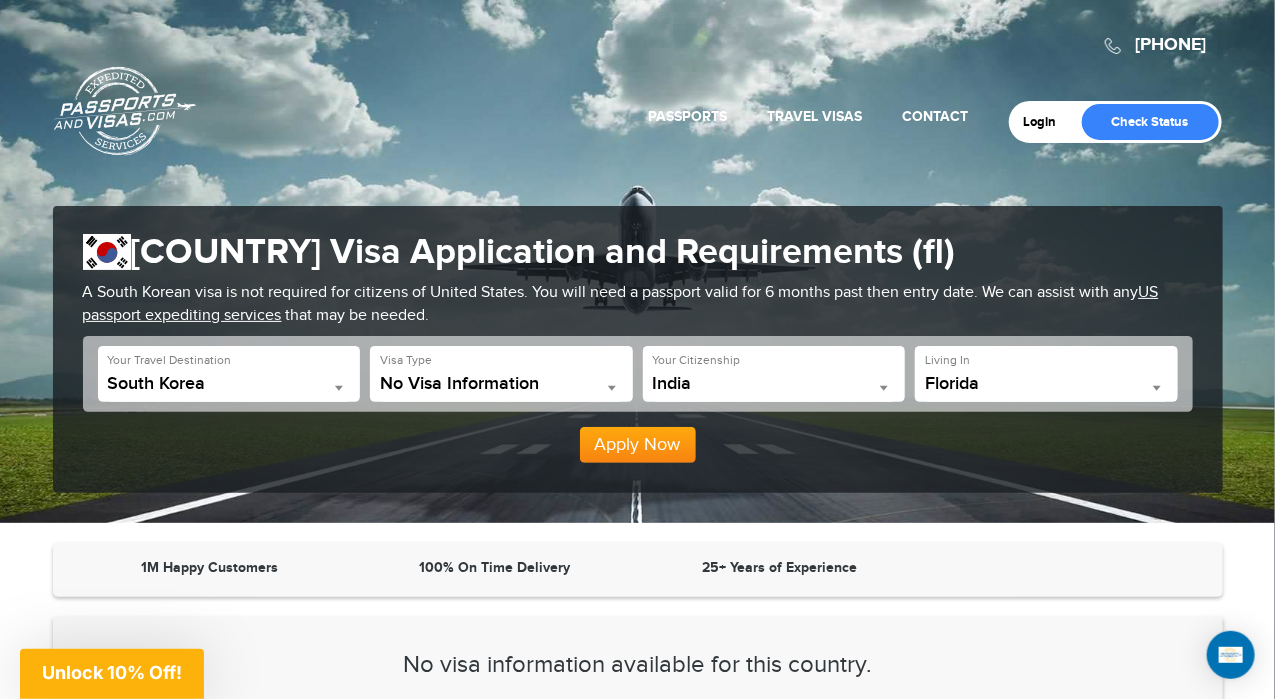 click on "India" at bounding box center (774, 384) 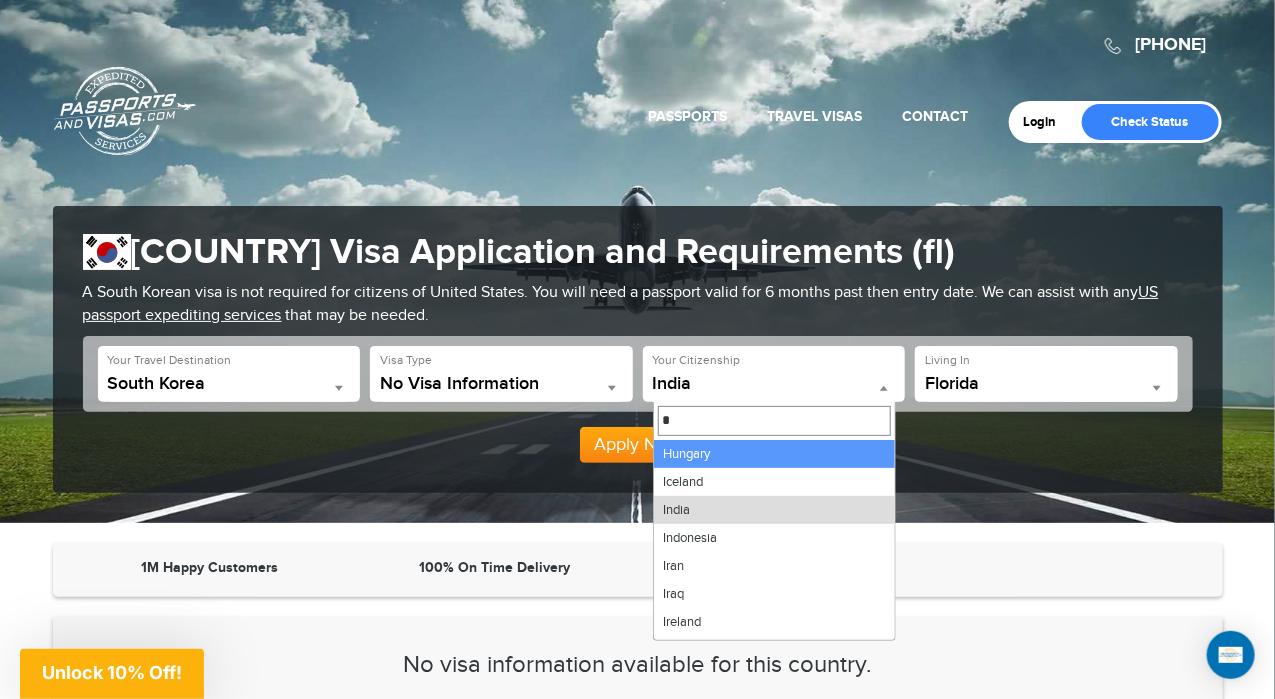 scroll, scrollTop: 0, scrollLeft: 0, axis: both 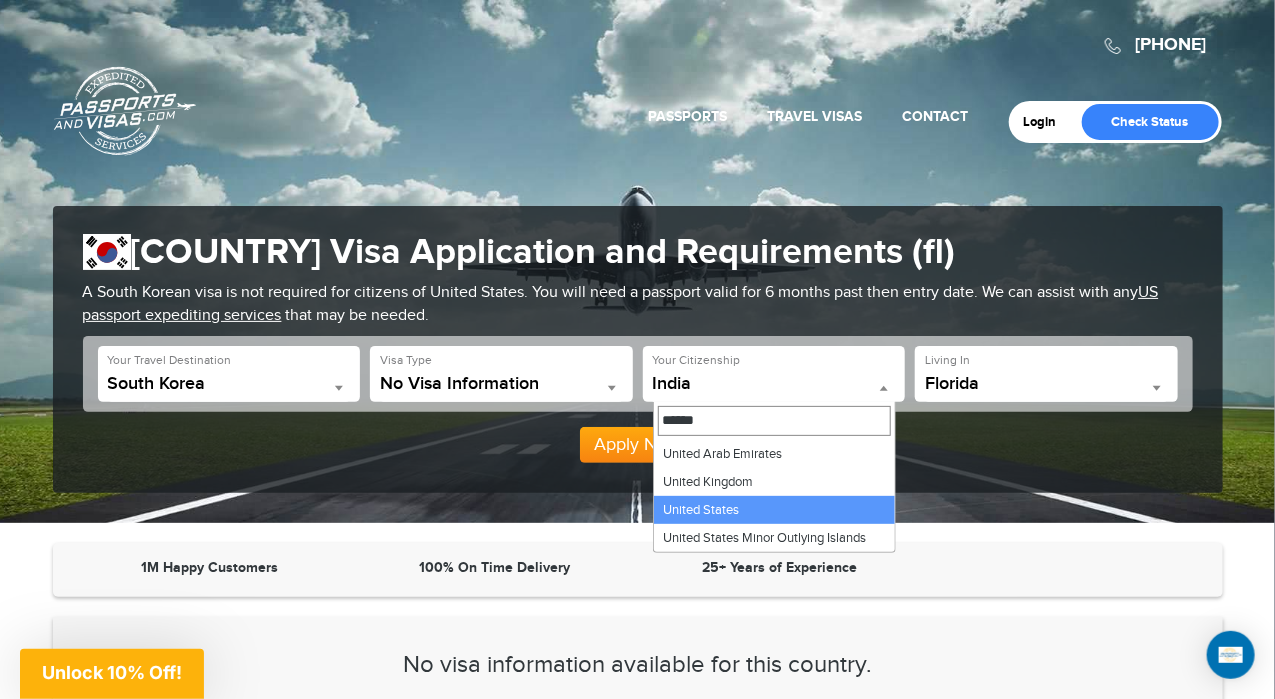 type on "******" 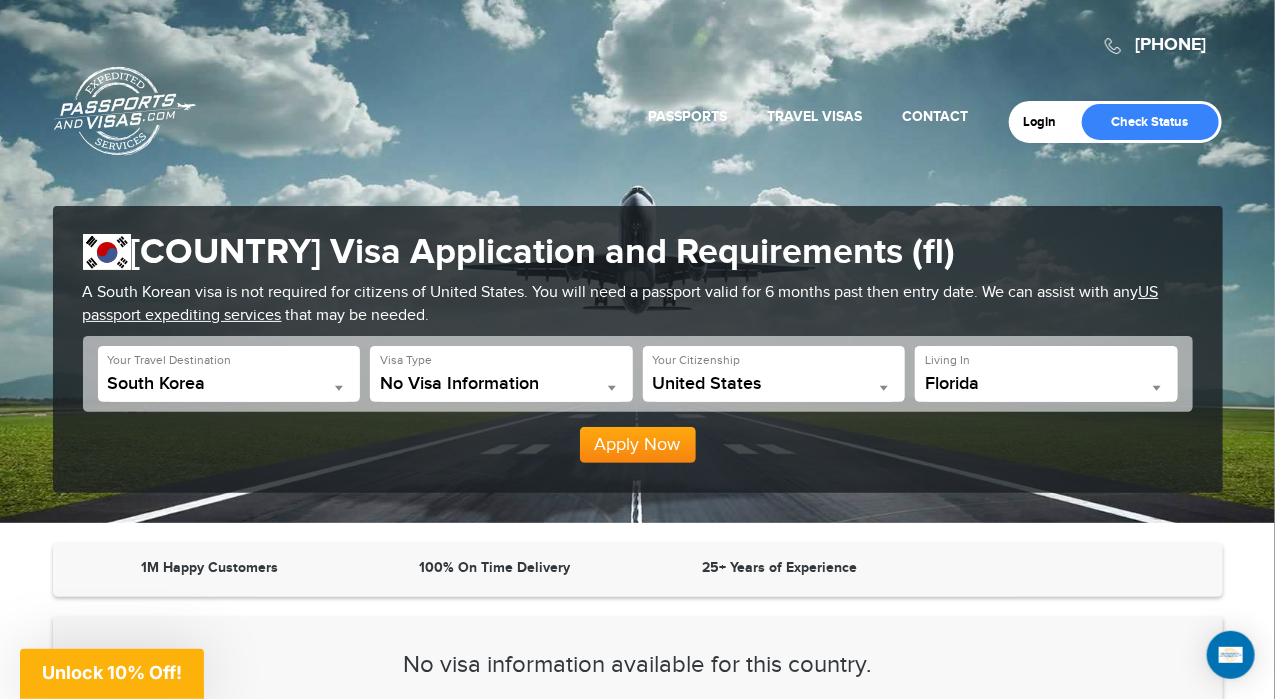 click on "No Visa Information" at bounding box center [501, 384] 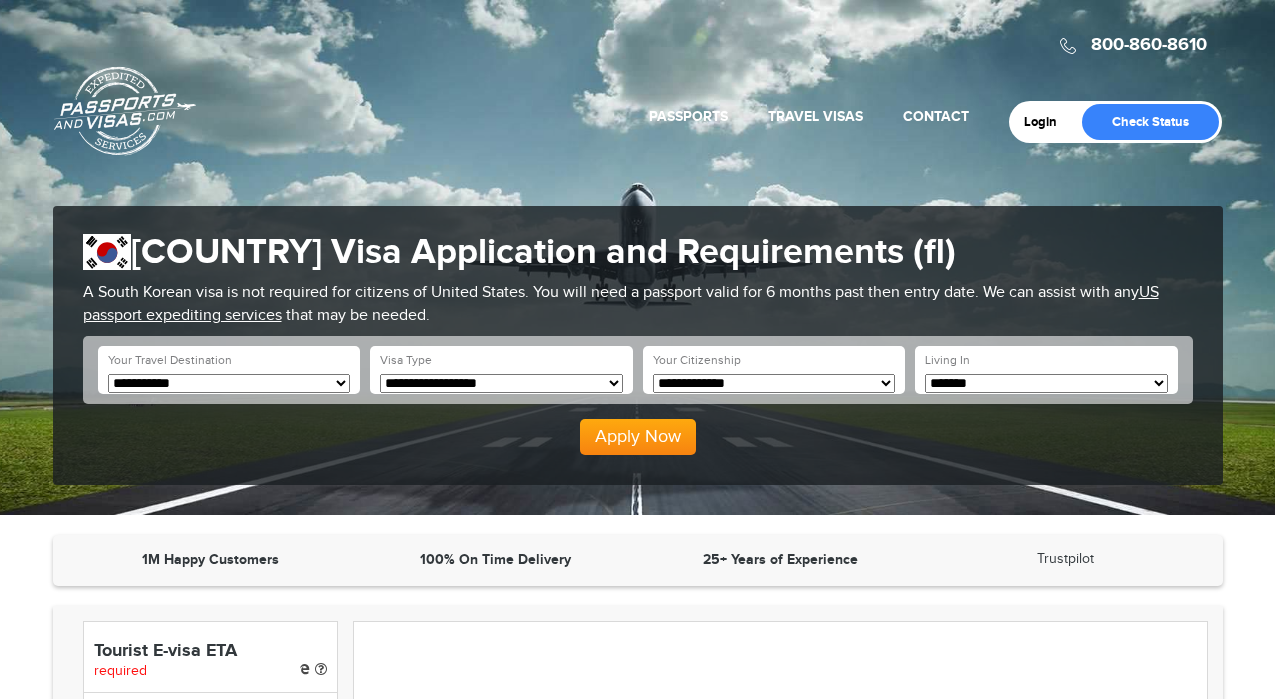scroll, scrollTop: 0, scrollLeft: 0, axis: both 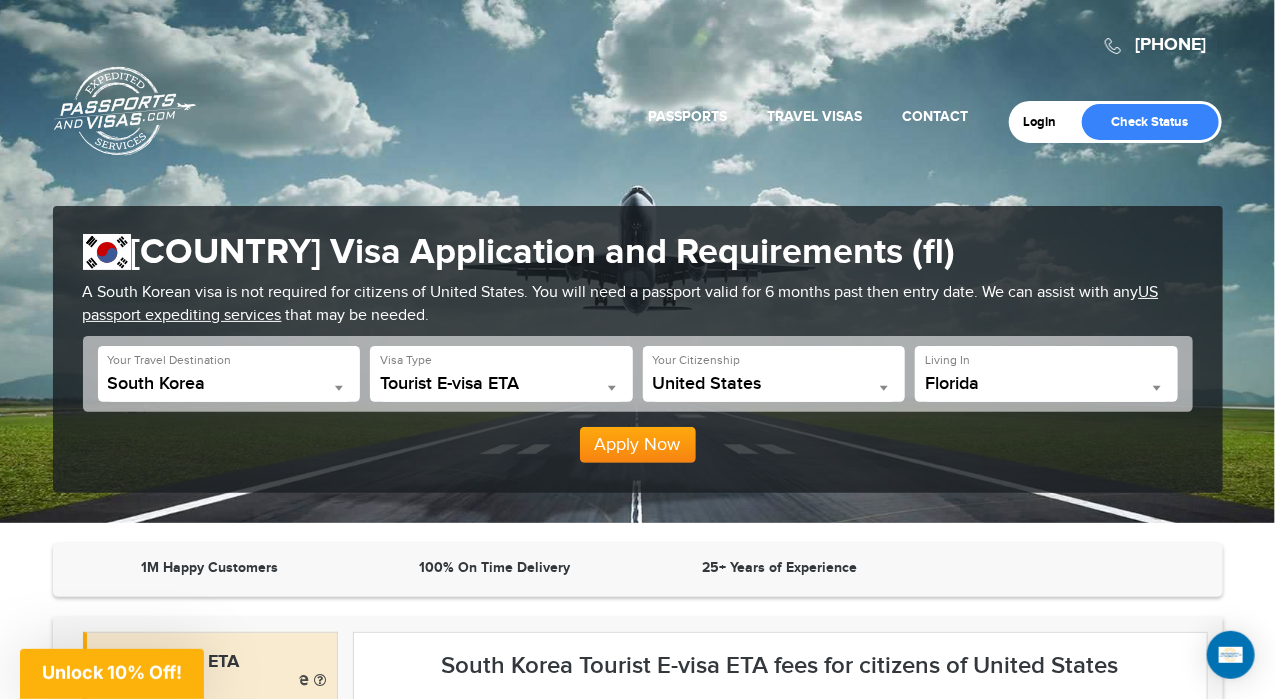 click on "Apply Now" at bounding box center (638, 445) 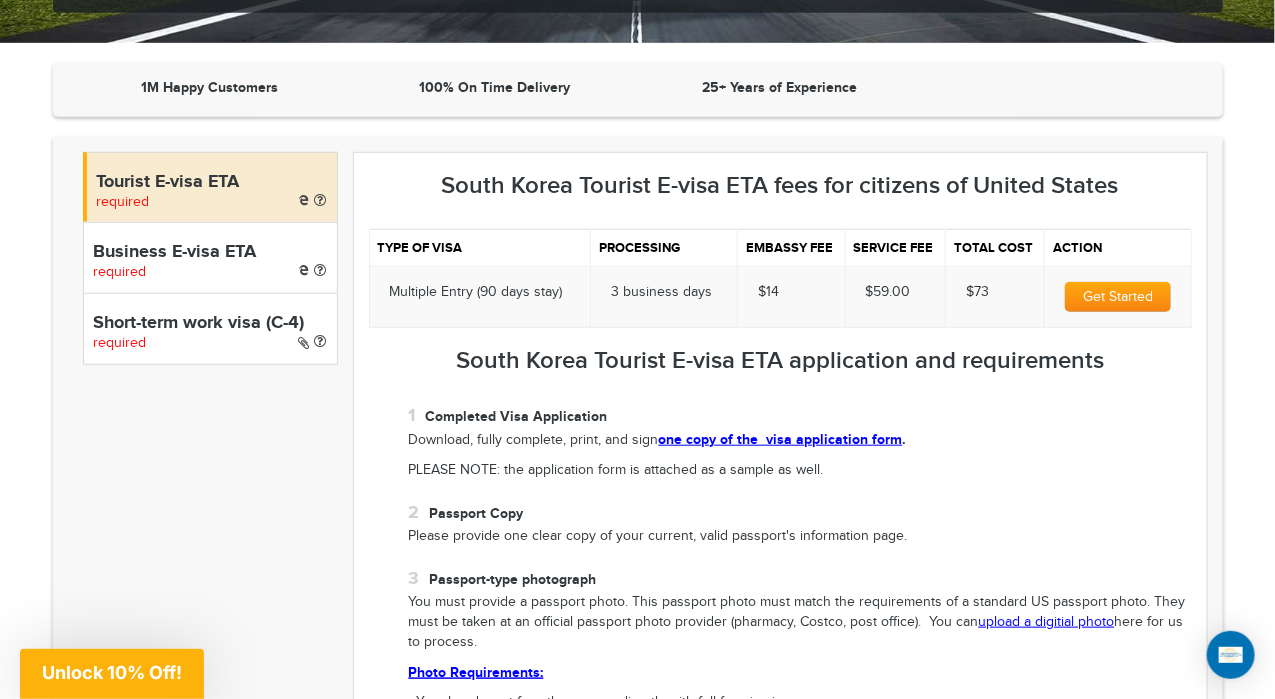 scroll, scrollTop: 517, scrollLeft: 0, axis: vertical 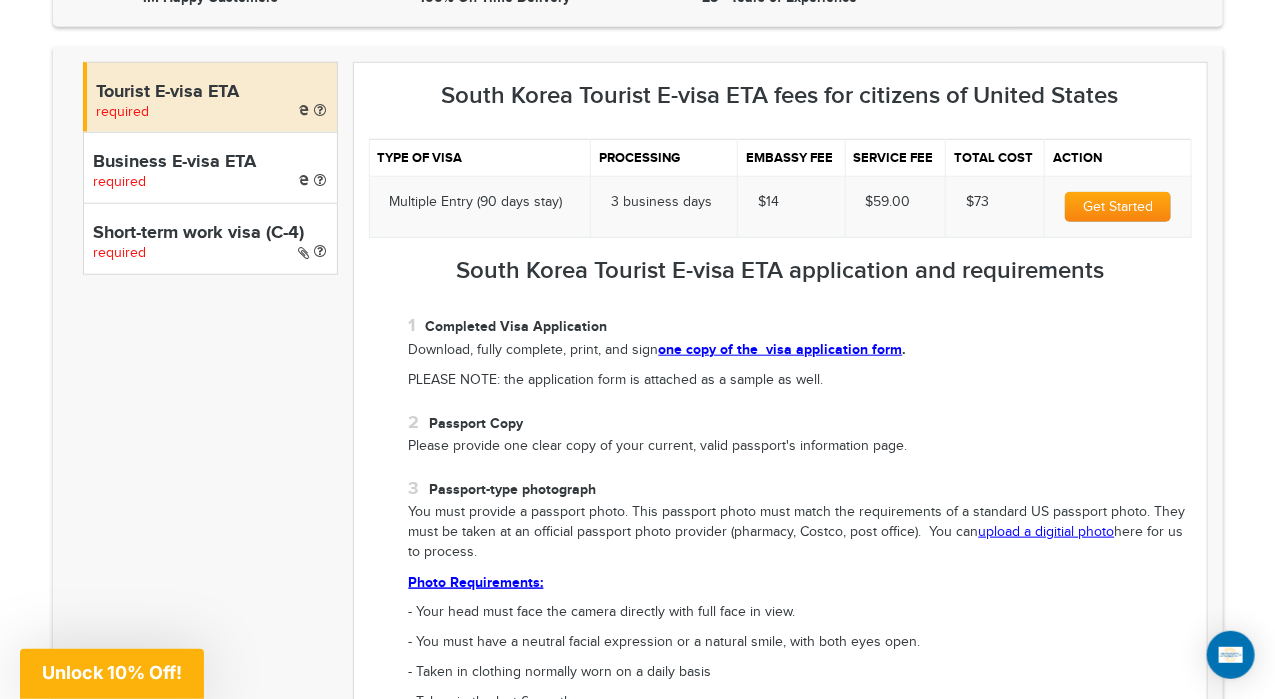 click on "Business E-visa ETA" at bounding box center (210, 163) 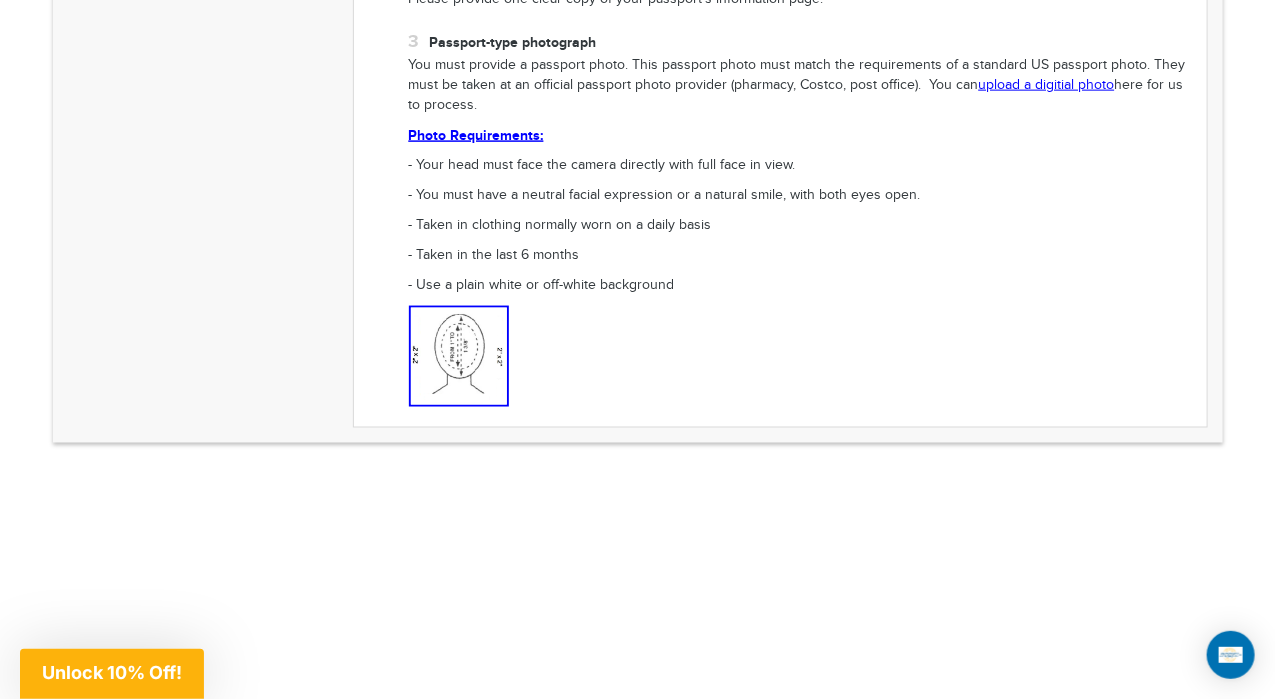 scroll, scrollTop: 660, scrollLeft: 0, axis: vertical 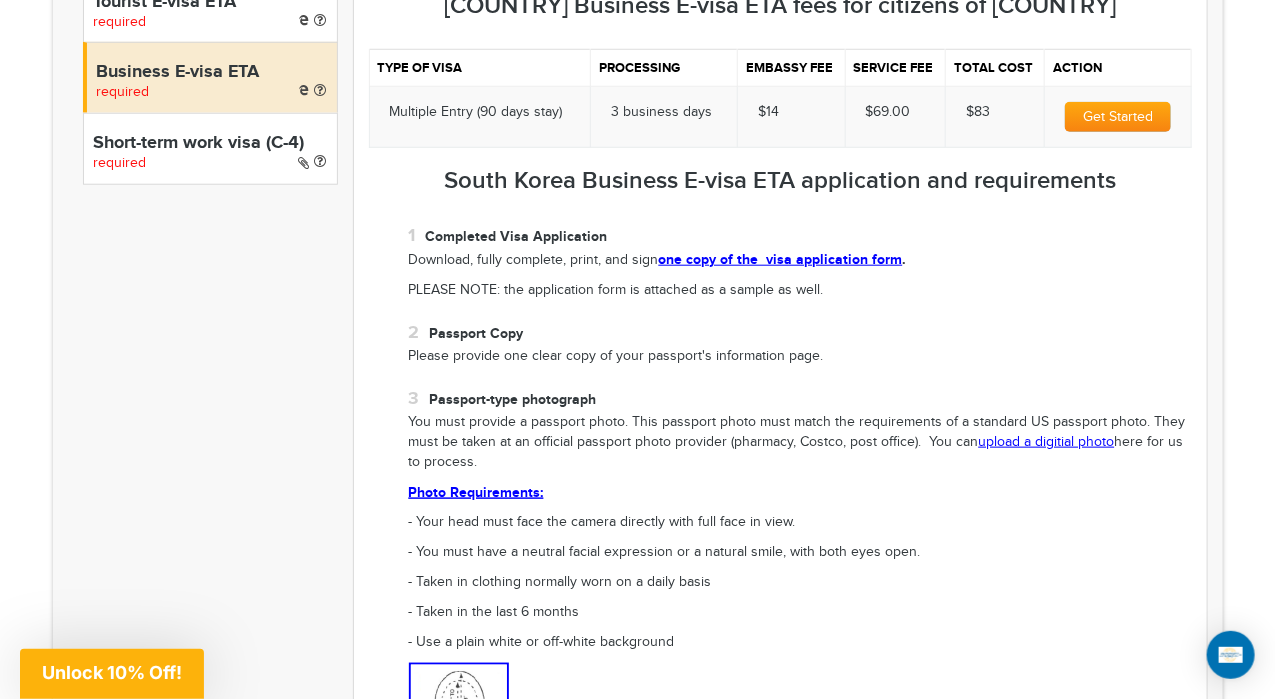 click on "Get Started" at bounding box center (1117, 117) 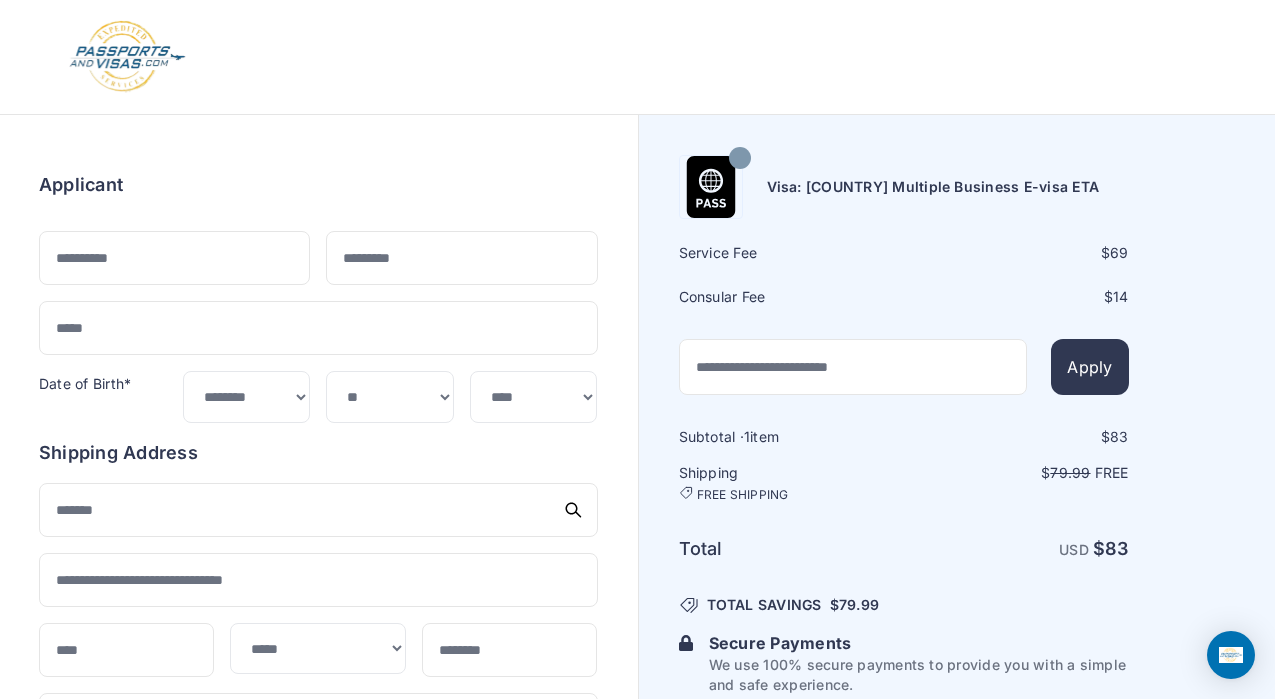 scroll, scrollTop: 0, scrollLeft: 0, axis: both 